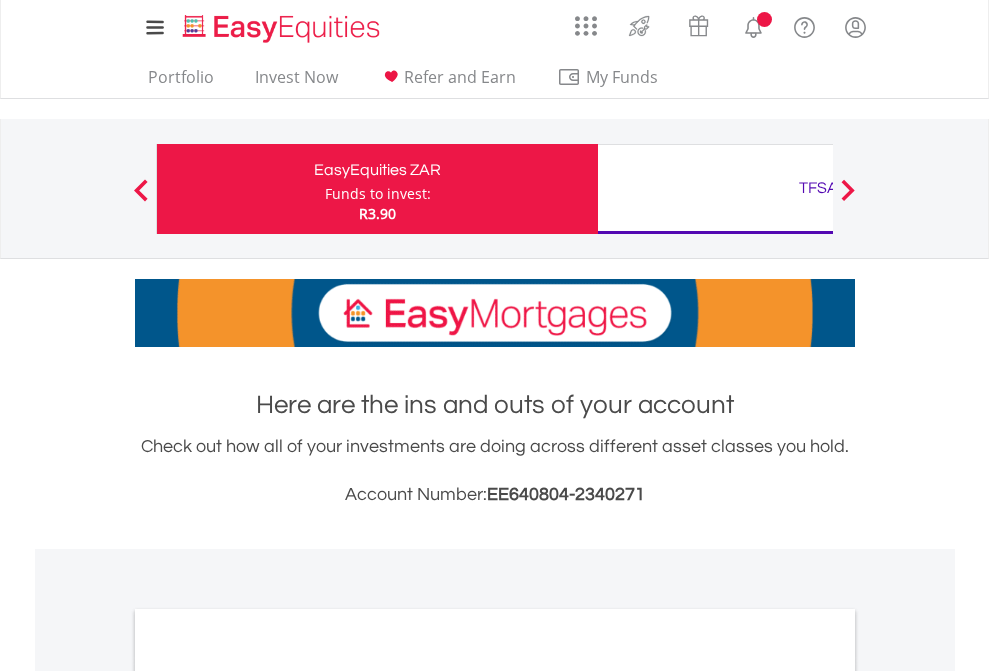 scroll, scrollTop: 0, scrollLeft: 0, axis: both 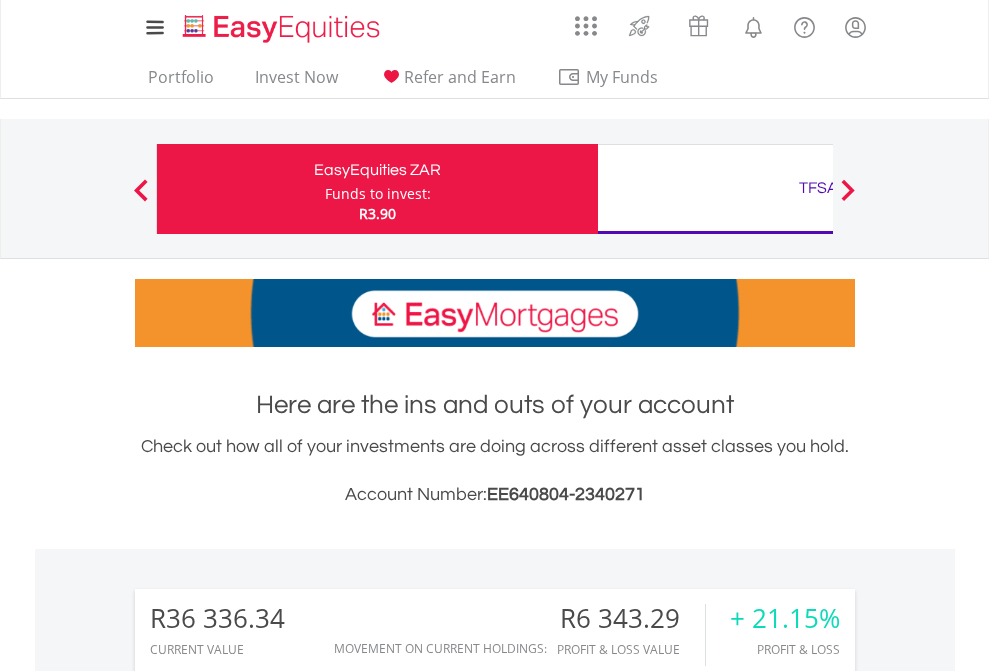click on "Funds to invest:" at bounding box center (378, 194) 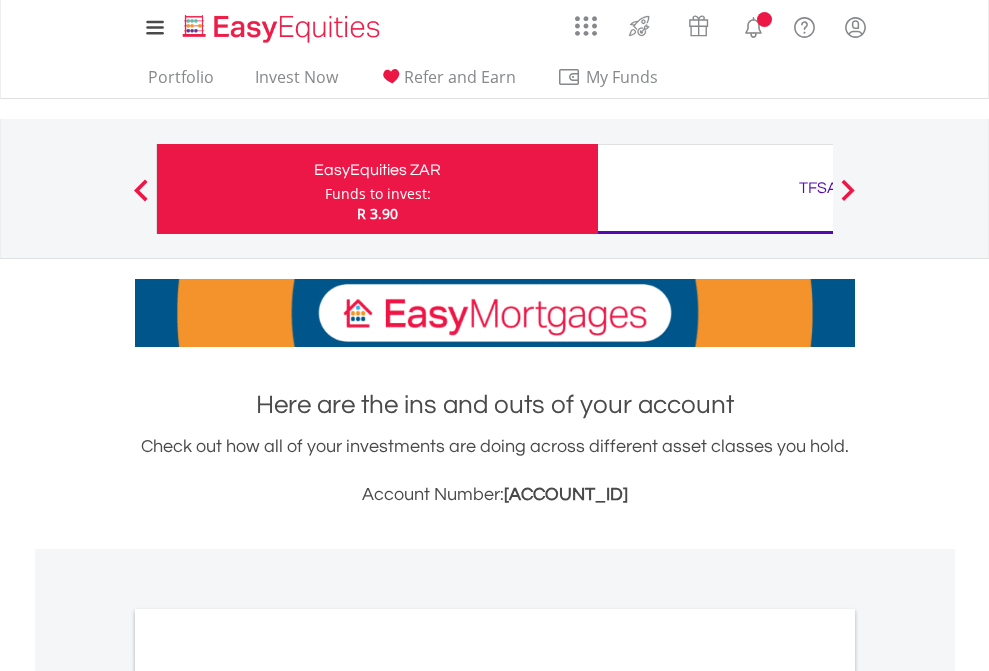 scroll, scrollTop: 0, scrollLeft: 0, axis: both 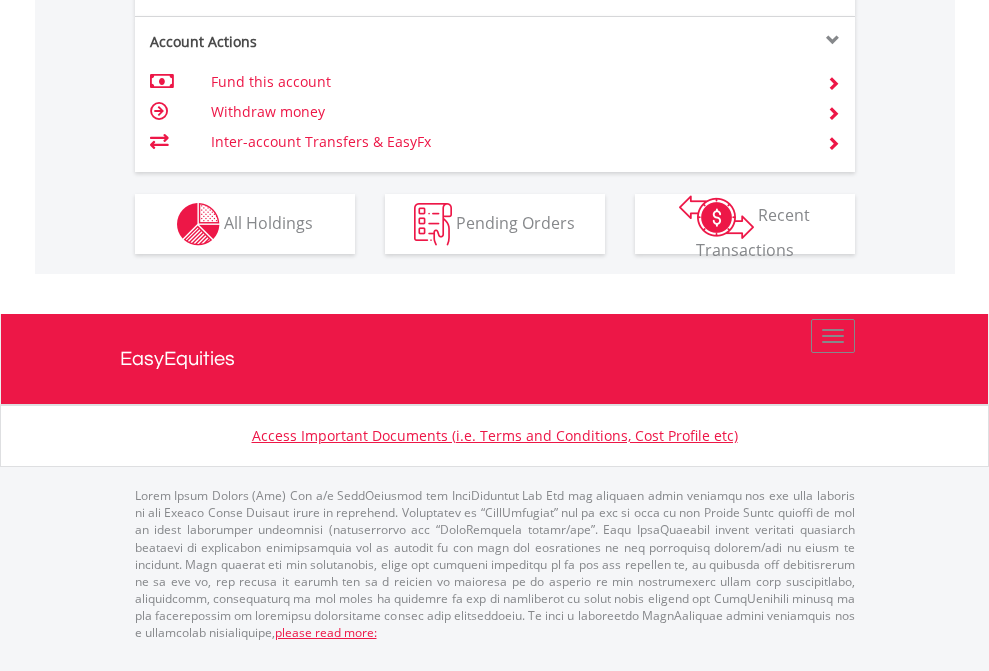 click on "Investment types" at bounding box center [706, -337] 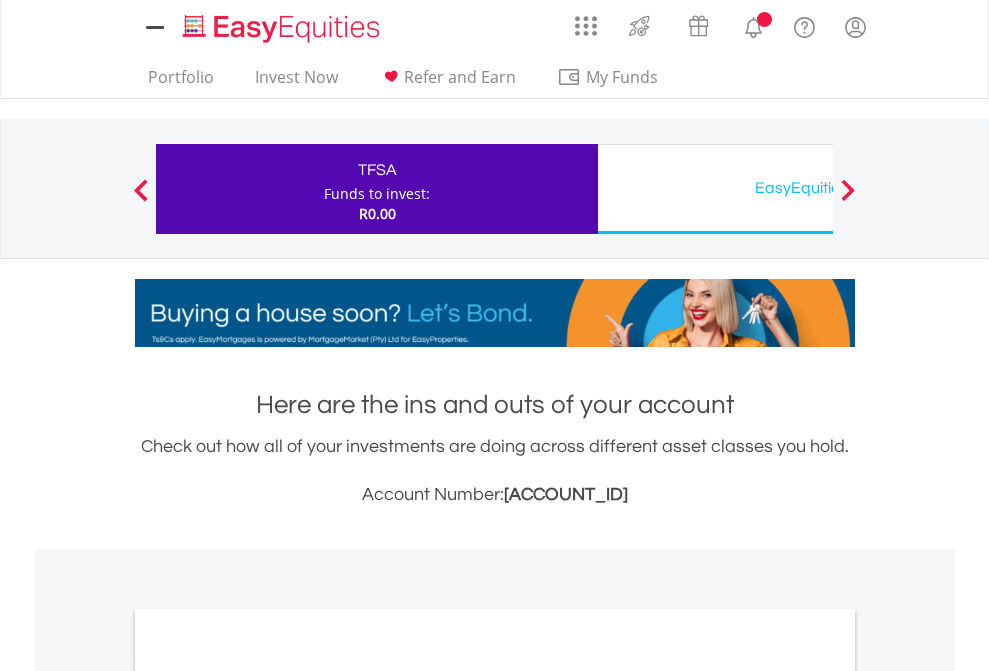 scroll, scrollTop: 0, scrollLeft: 0, axis: both 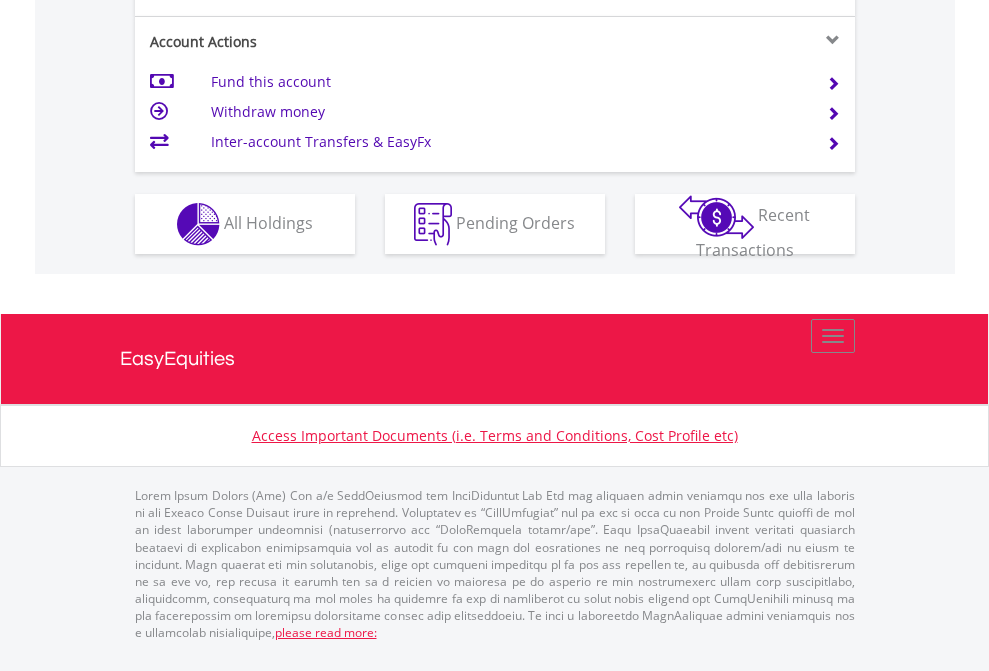 click on "Investment types" at bounding box center [706, -337] 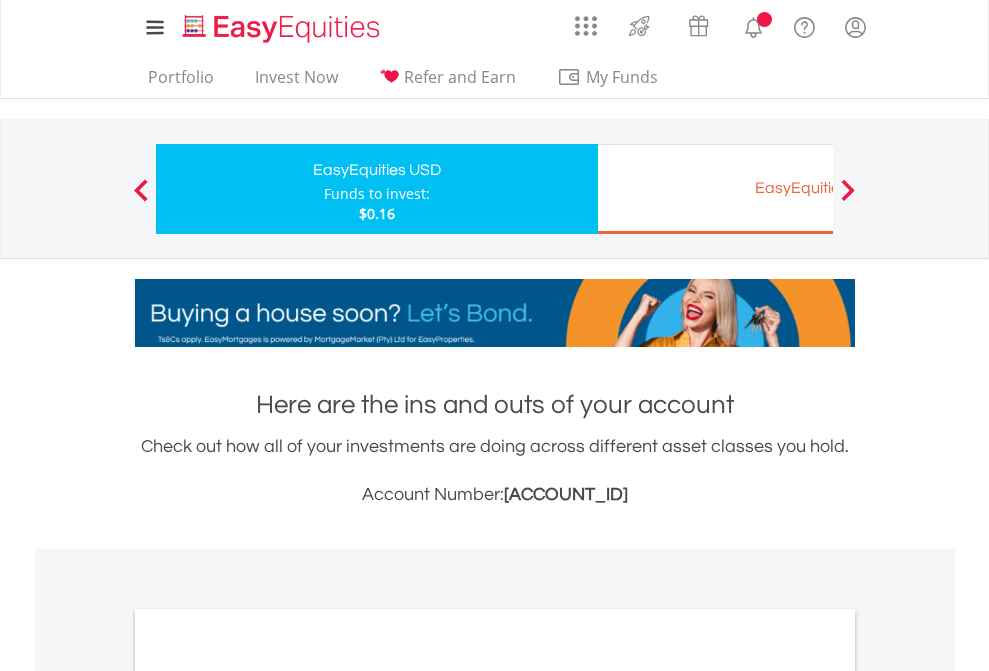scroll, scrollTop: 0, scrollLeft: 0, axis: both 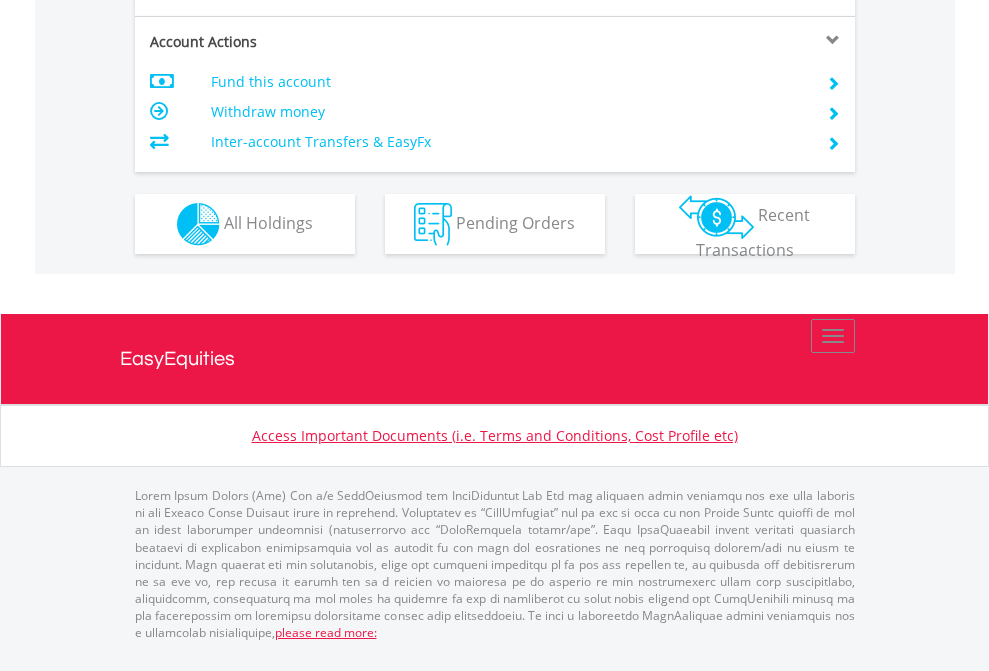 click on "Investment types" at bounding box center (706, -337) 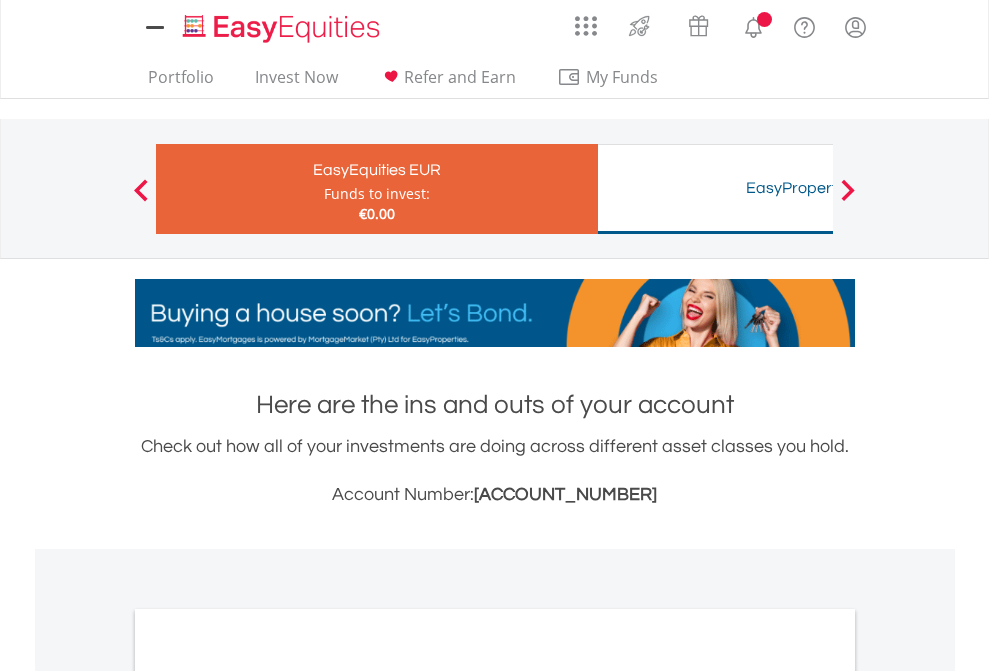 scroll, scrollTop: 0, scrollLeft: 0, axis: both 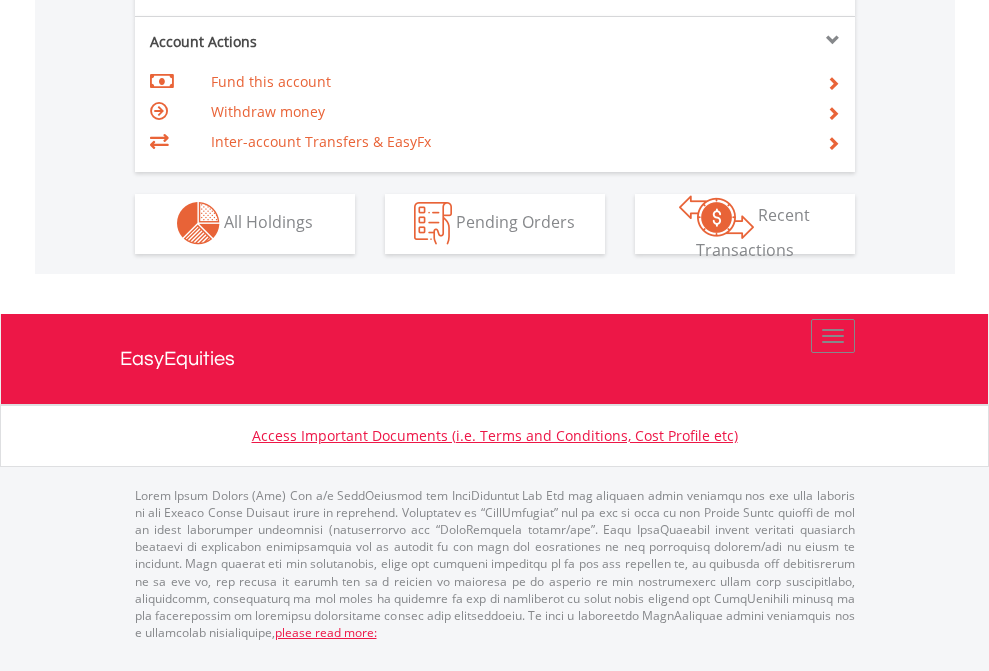 click on "Investment types" at bounding box center [706, -353] 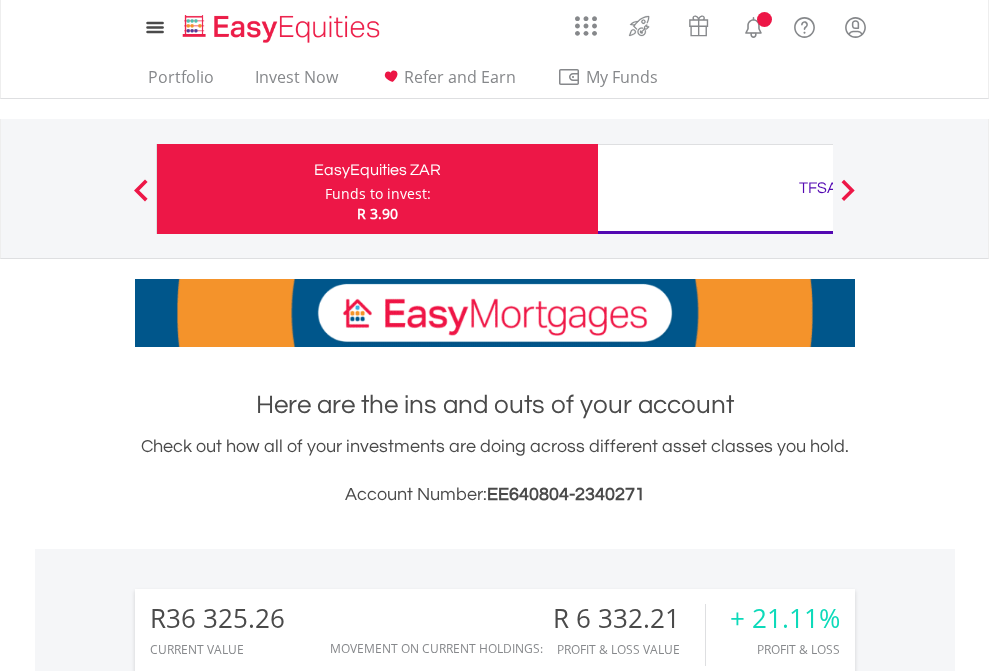 scroll, scrollTop: 0, scrollLeft: 0, axis: both 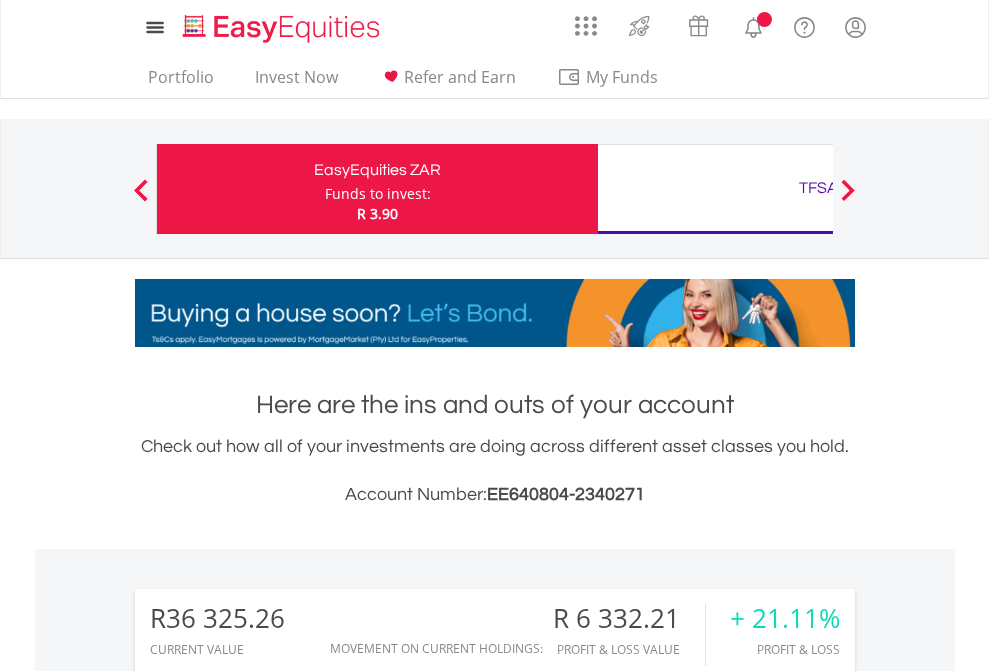 click on "All Holdings" at bounding box center [268, 1626] 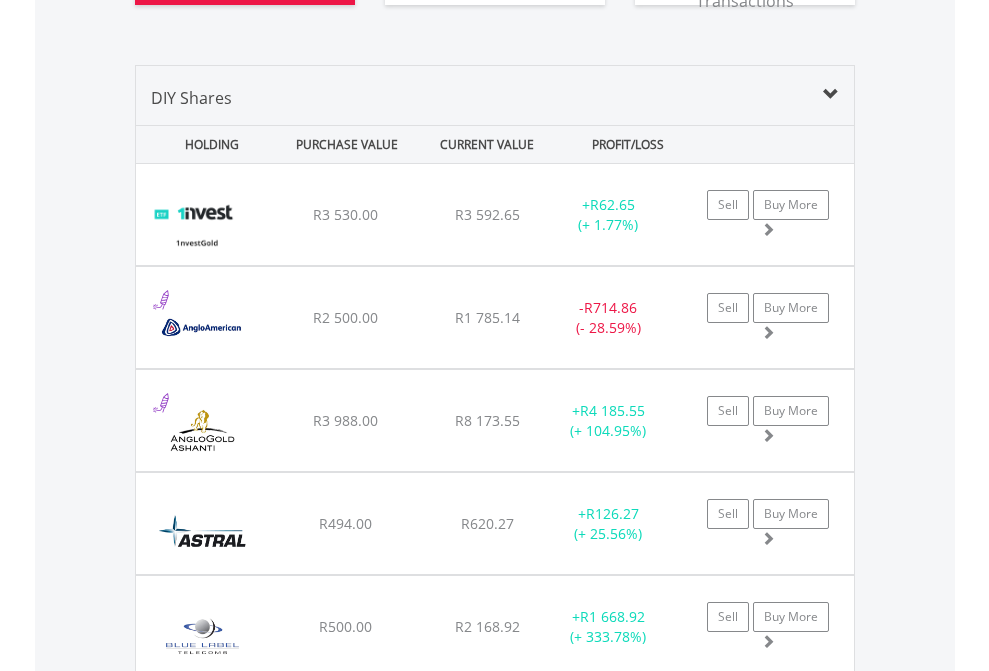 scroll, scrollTop: 2384, scrollLeft: 0, axis: vertical 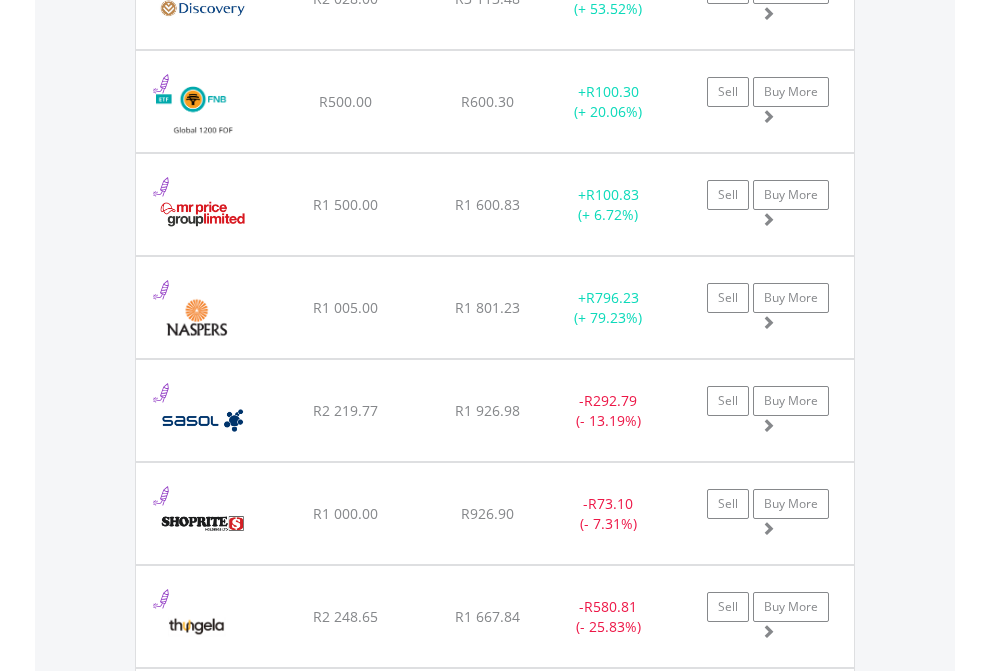 click on "TFSA" at bounding box center (818, -2196) 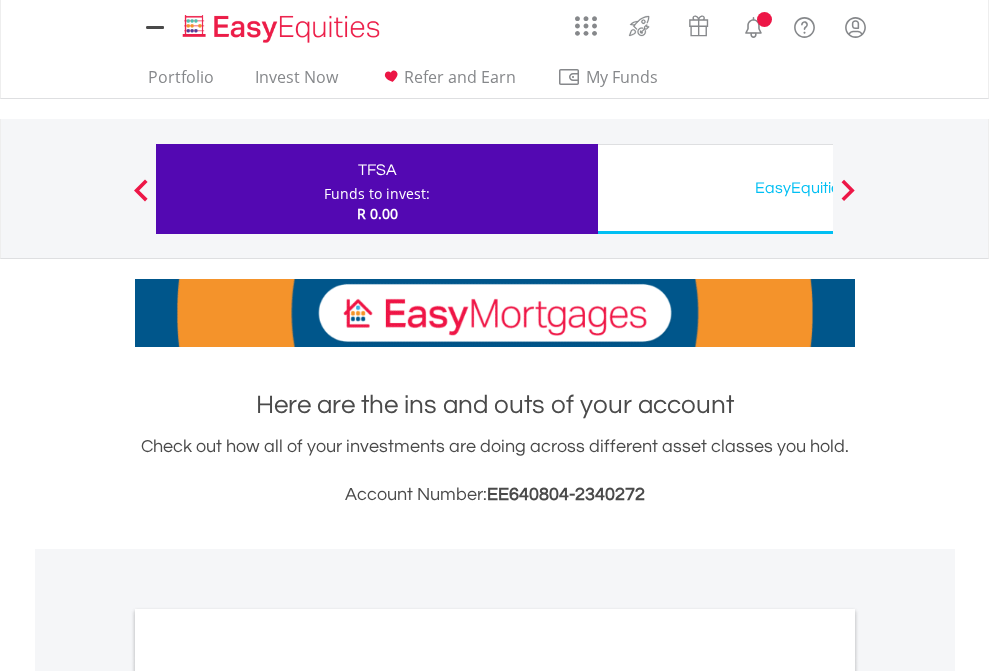 scroll, scrollTop: 1202, scrollLeft: 0, axis: vertical 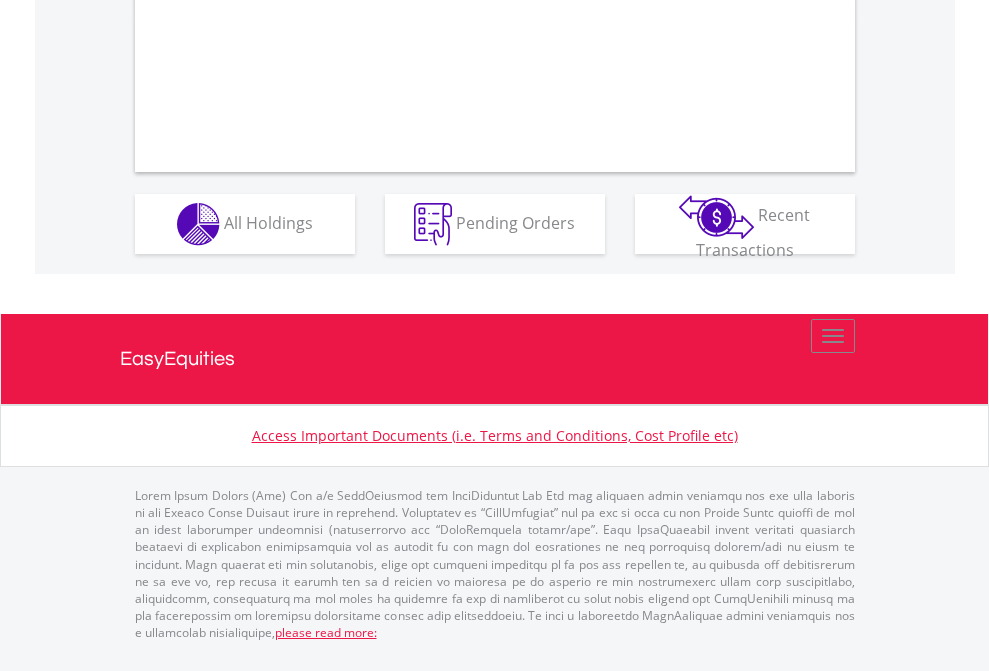 click on "All Holdings" at bounding box center (268, 222) 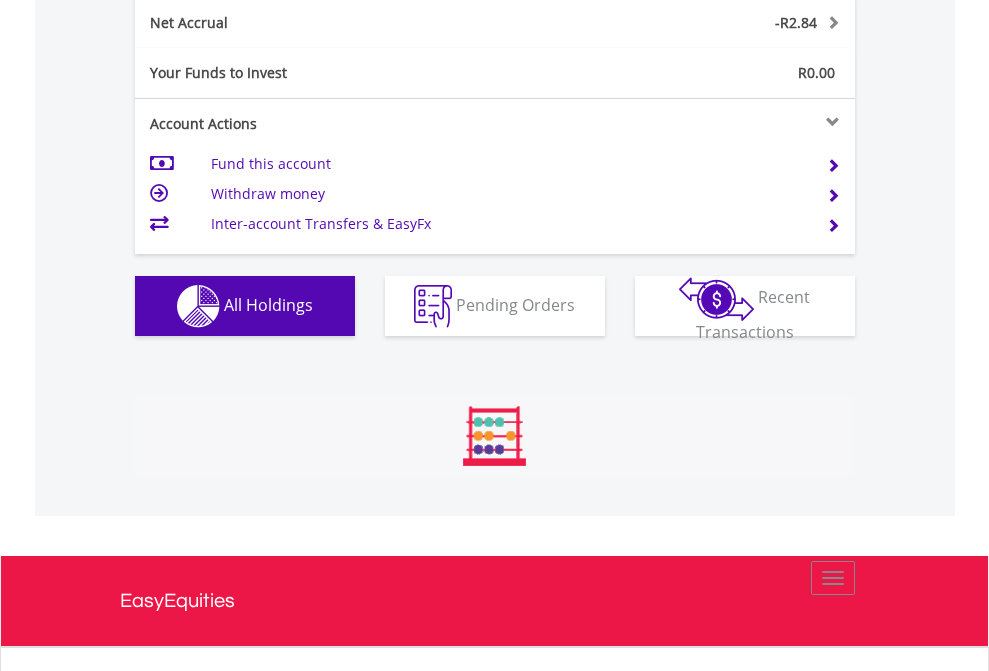 scroll, scrollTop: 999808, scrollLeft: 999687, axis: both 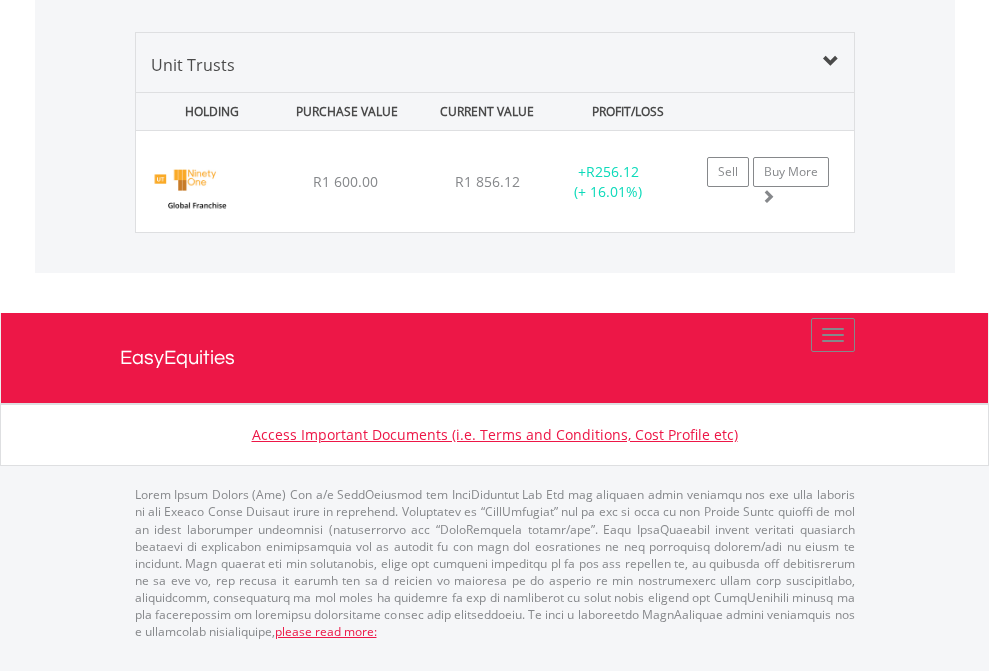 click on "EasyEquities USD" at bounding box center [818, -1378] 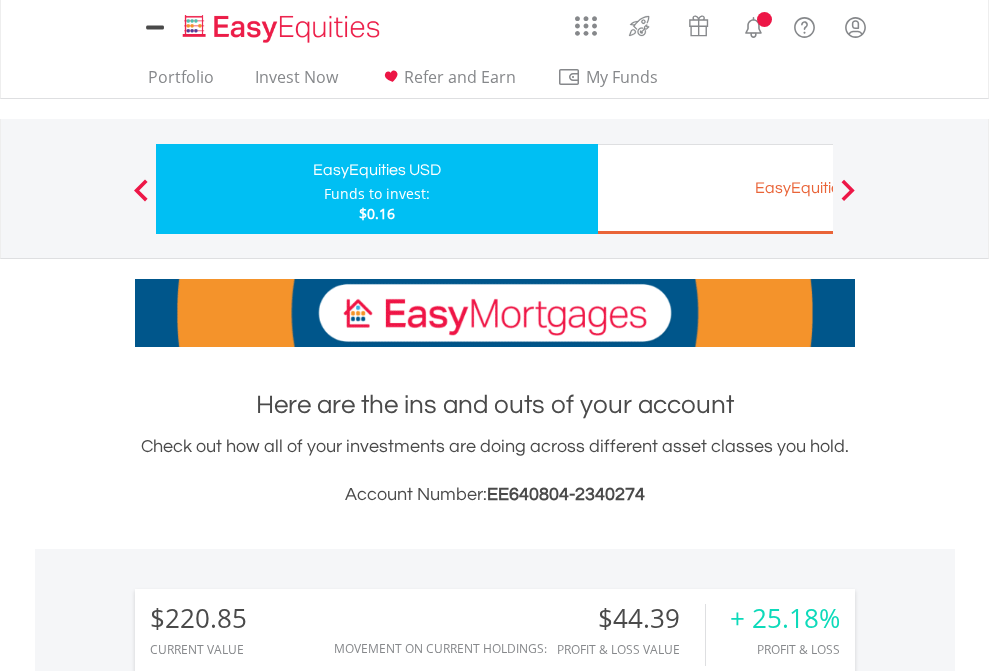 scroll, scrollTop: 1493, scrollLeft: 0, axis: vertical 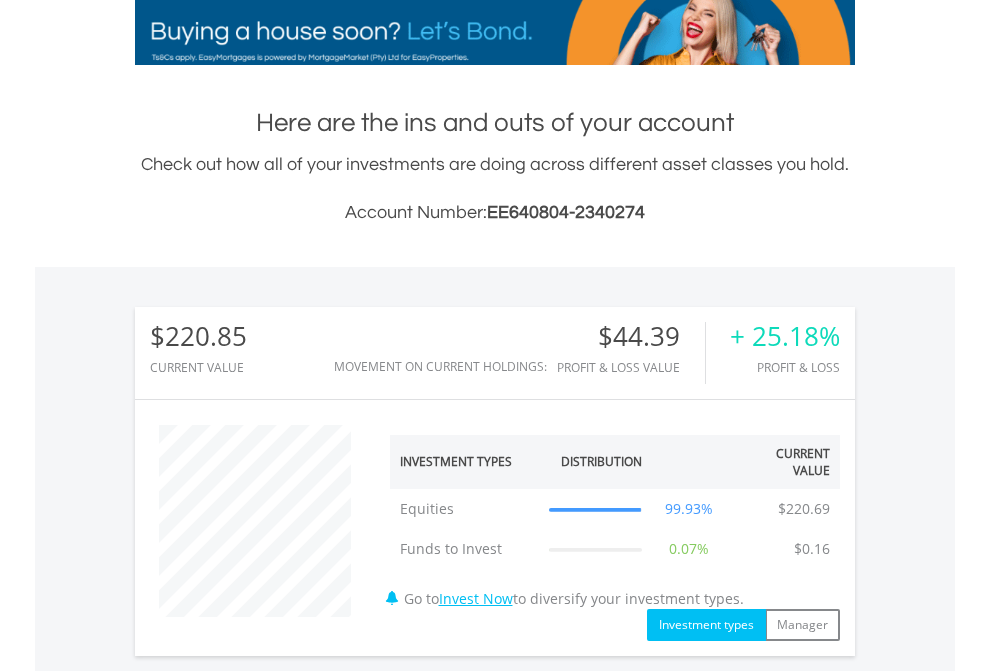 click on "All Holdings" at bounding box center [268, 1184] 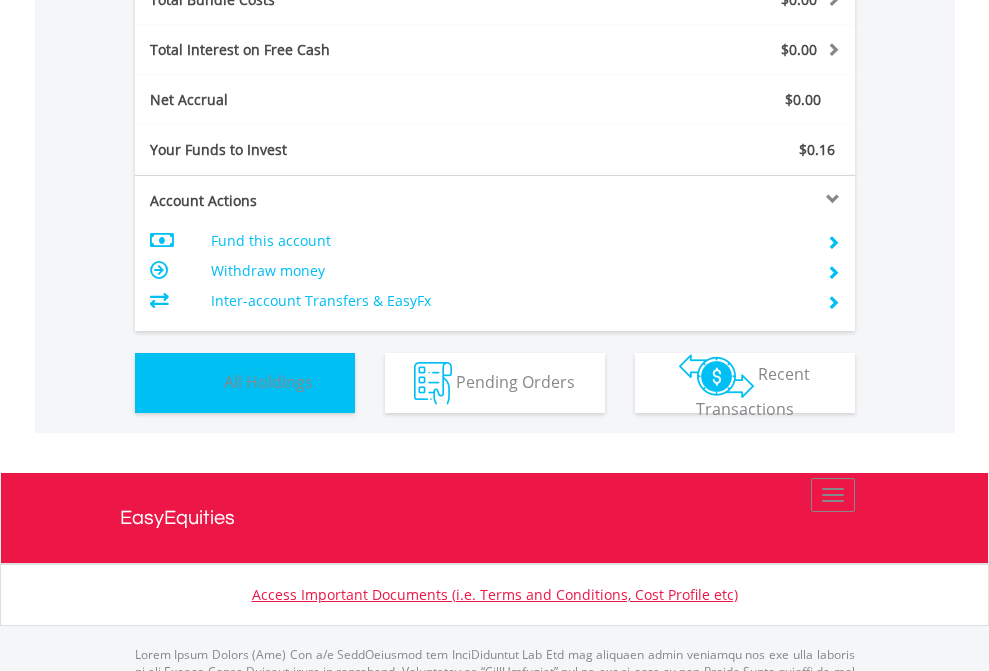 scroll, scrollTop: 999808, scrollLeft: 999687, axis: both 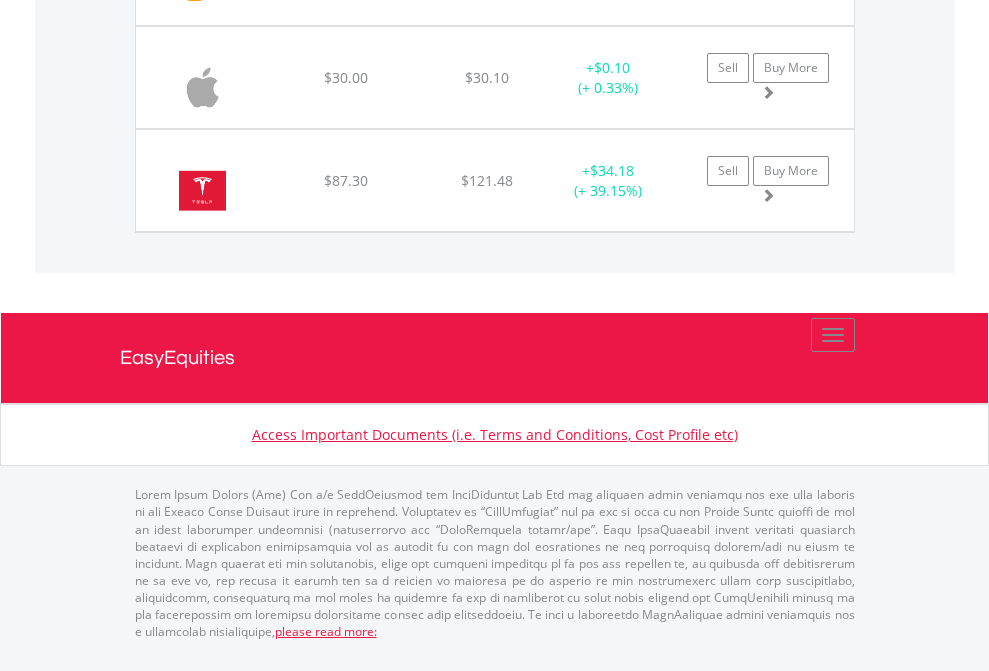 click on "EasyEquities EUR" at bounding box center (818, -1648) 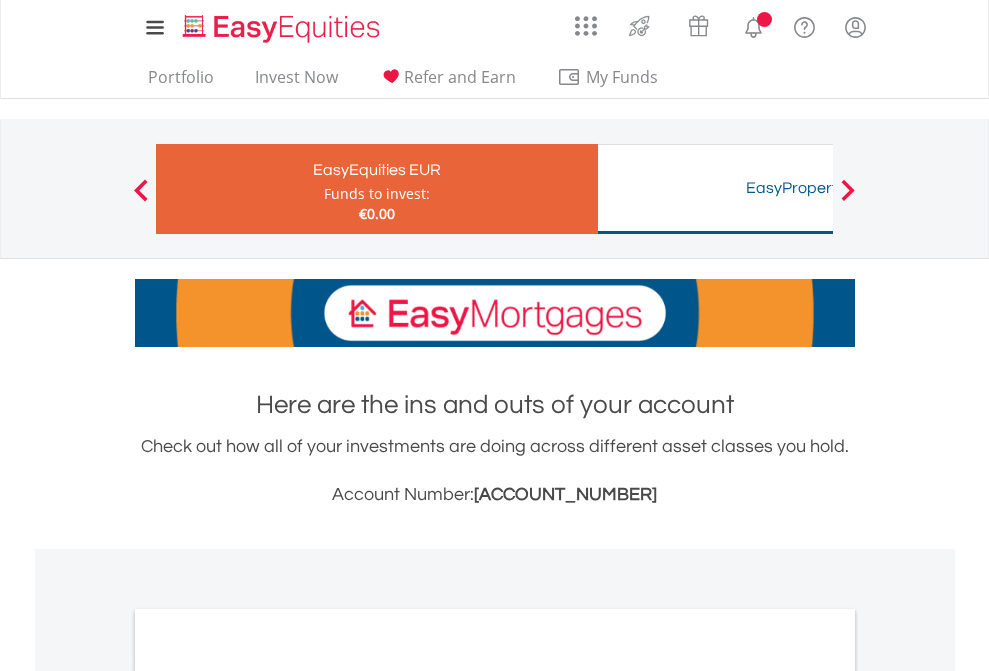 scroll, scrollTop: 0, scrollLeft: 0, axis: both 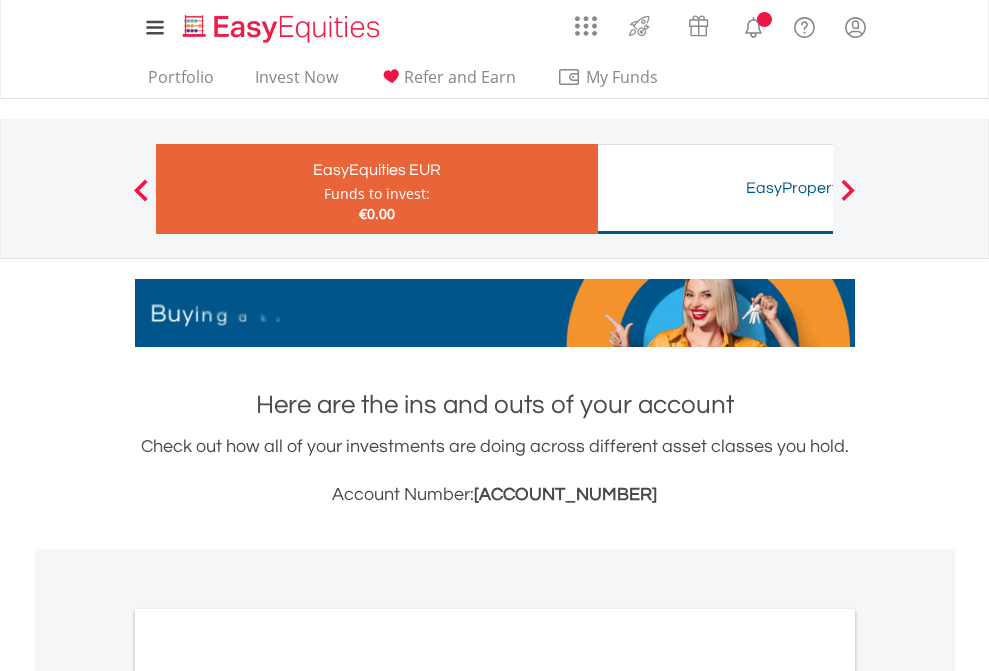click on "All Holdings" at bounding box center [268, 1096] 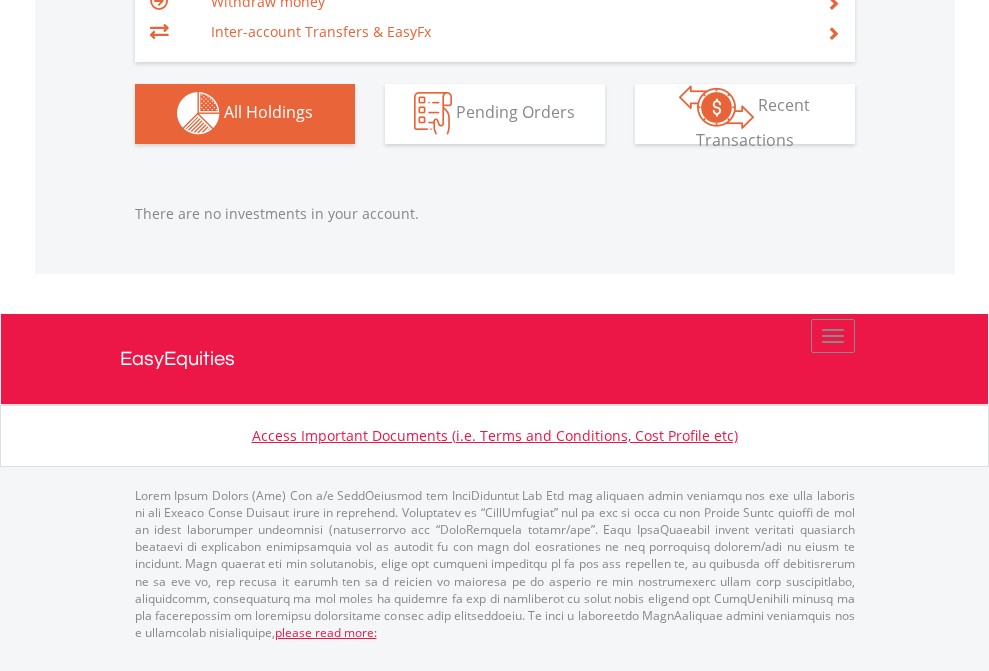 scroll, scrollTop: 1980, scrollLeft: 0, axis: vertical 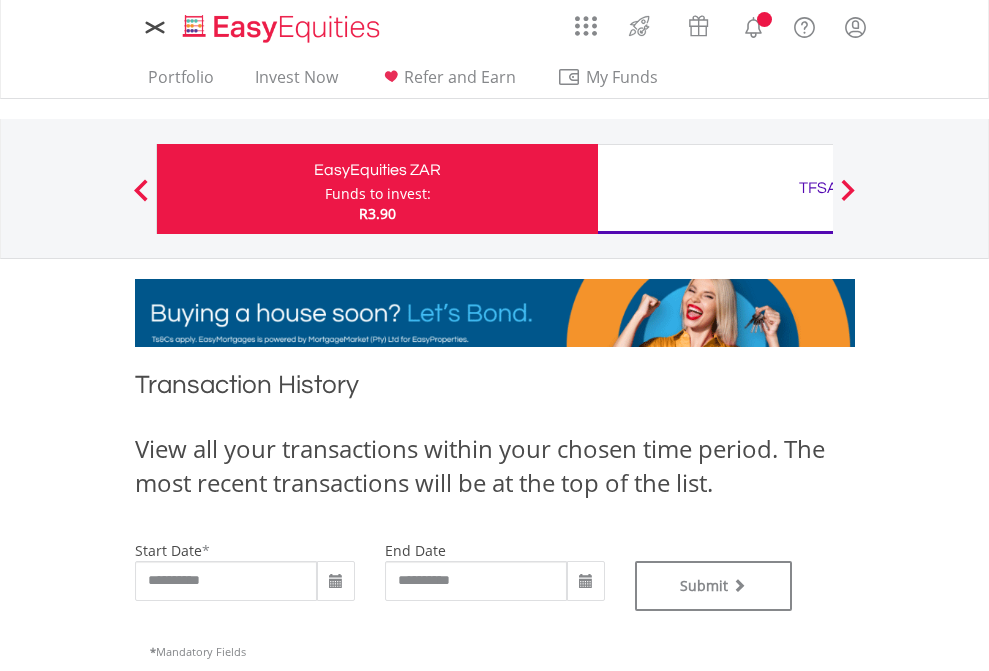 type on "**********" 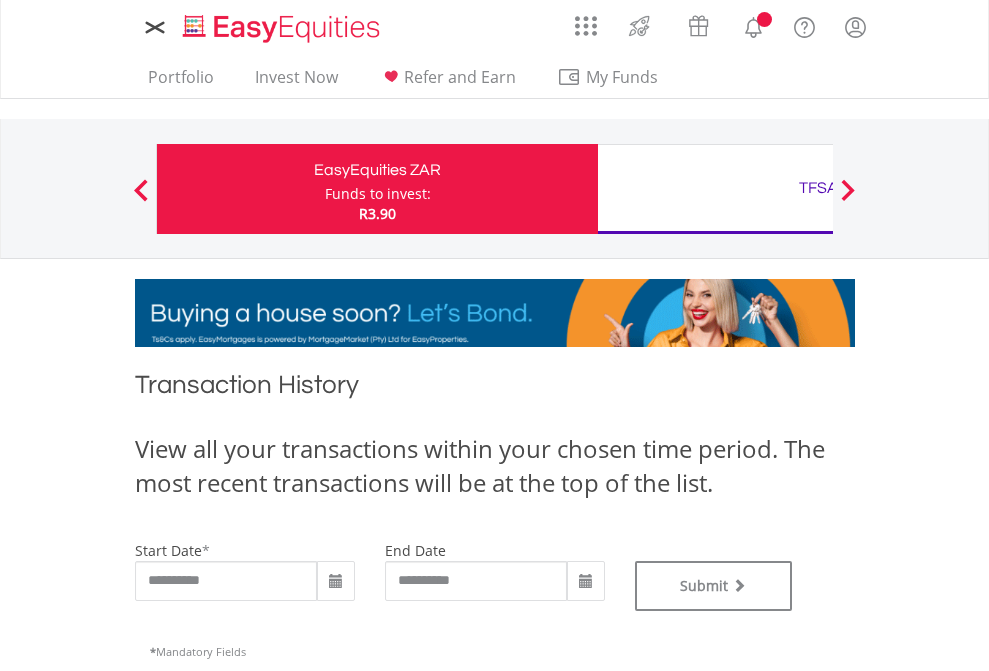 type on "**********" 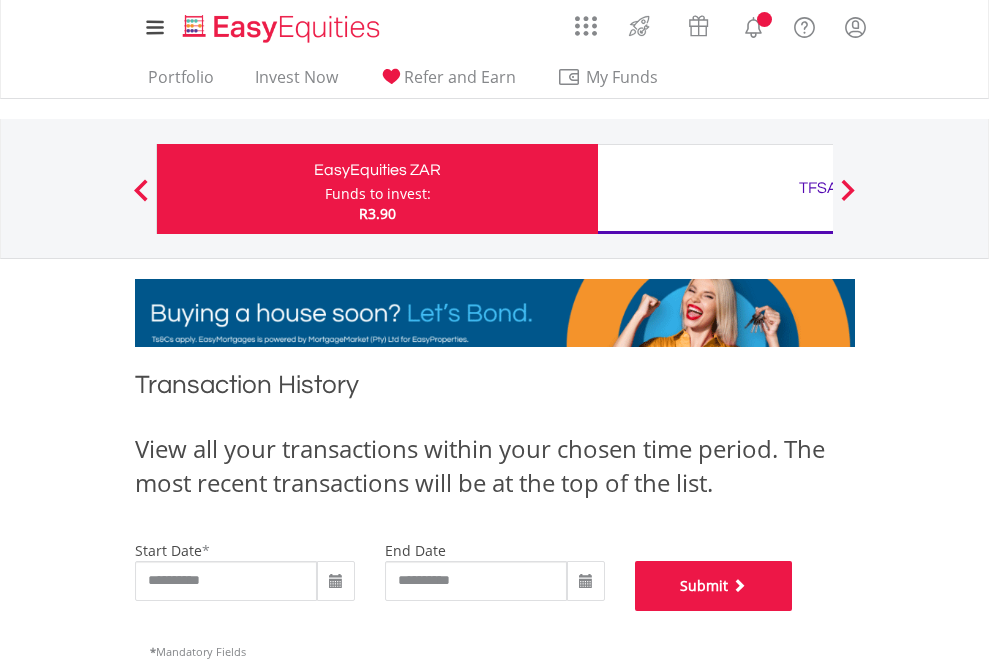 click on "Submit" at bounding box center (714, 586) 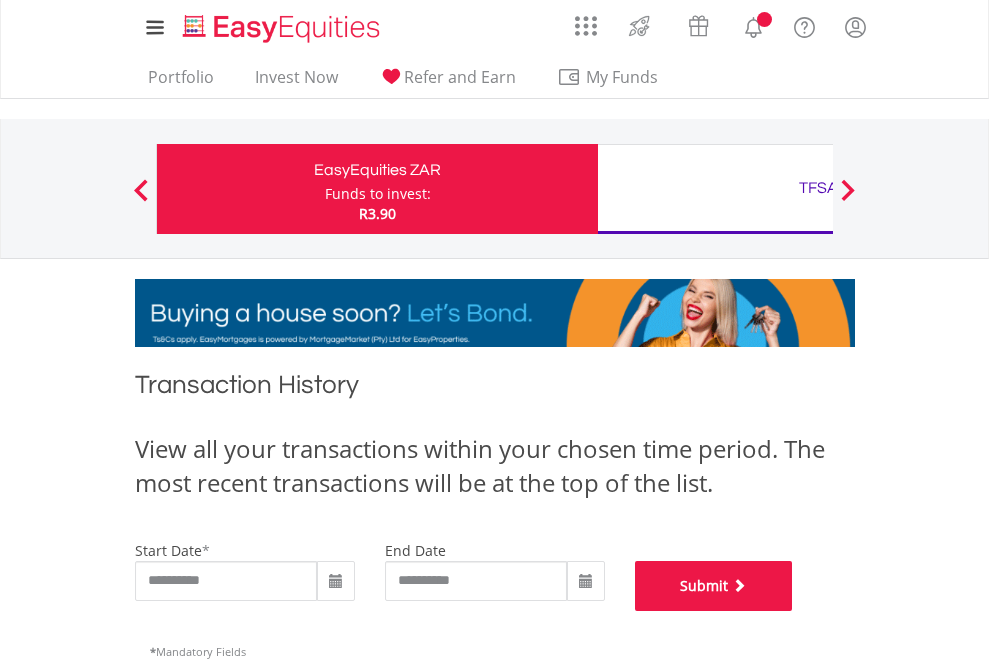 scroll, scrollTop: 811, scrollLeft: 0, axis: vertical 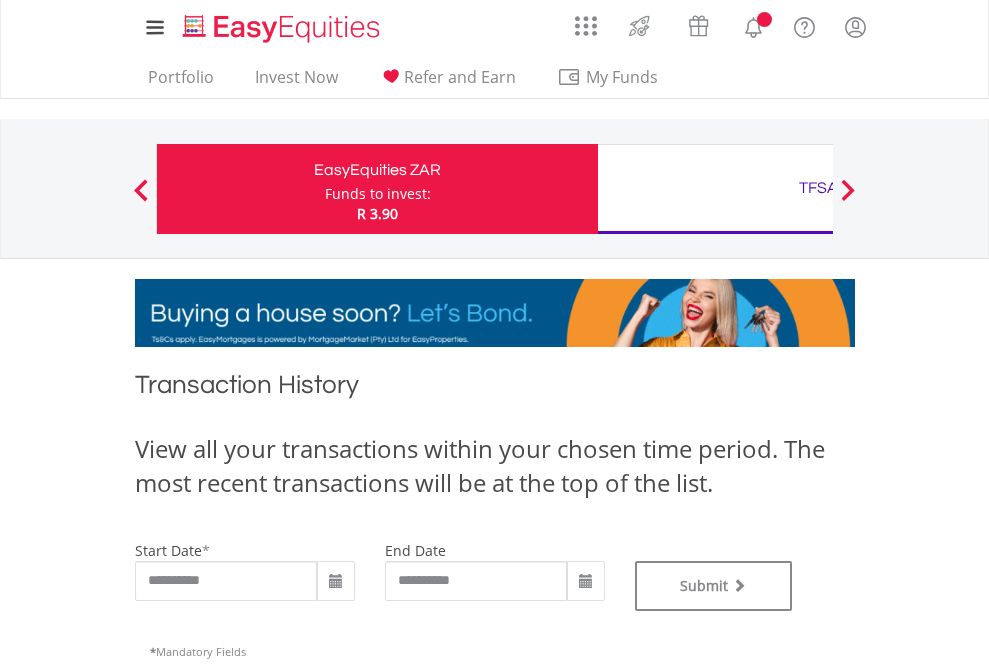 click on "TFSA" at bounding box center [818, 188] 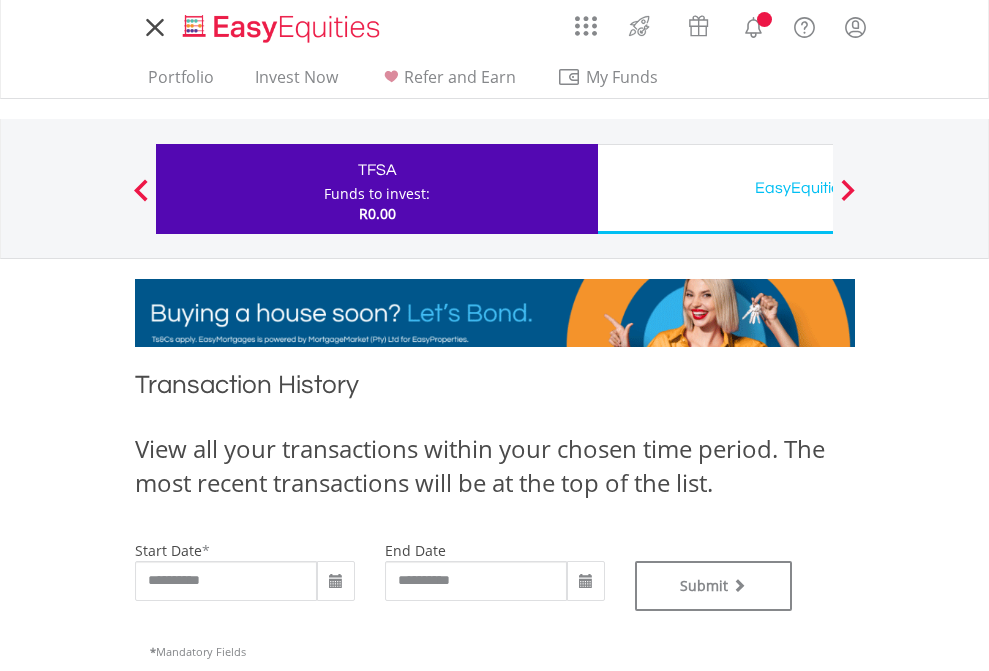 scroll, scrollTop: 0, scrollLeft: 0, axis: both 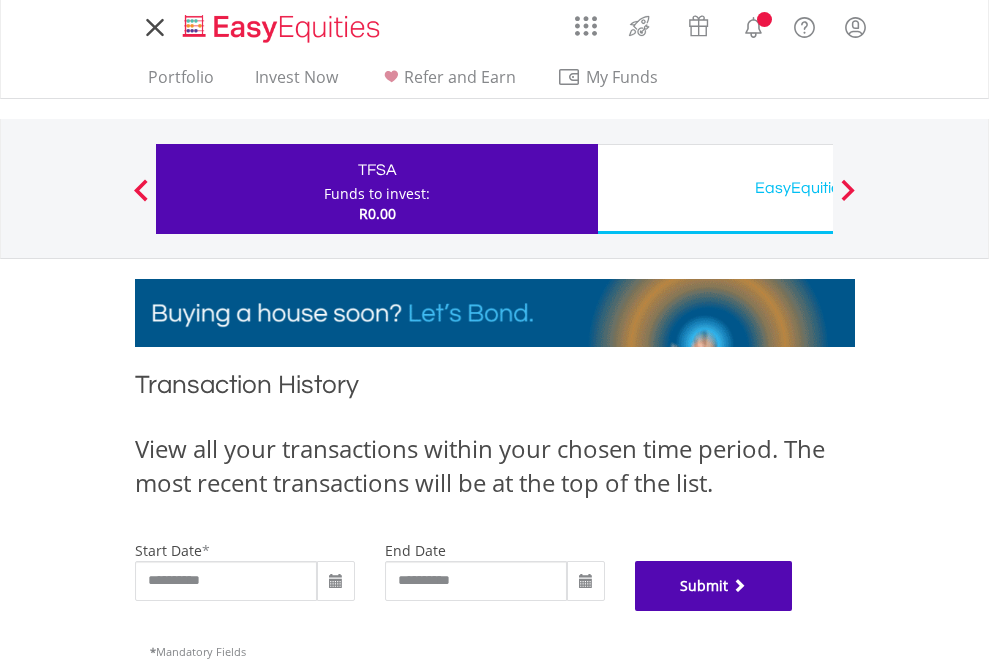 click on "Submit" at bounding box center (714, 586) 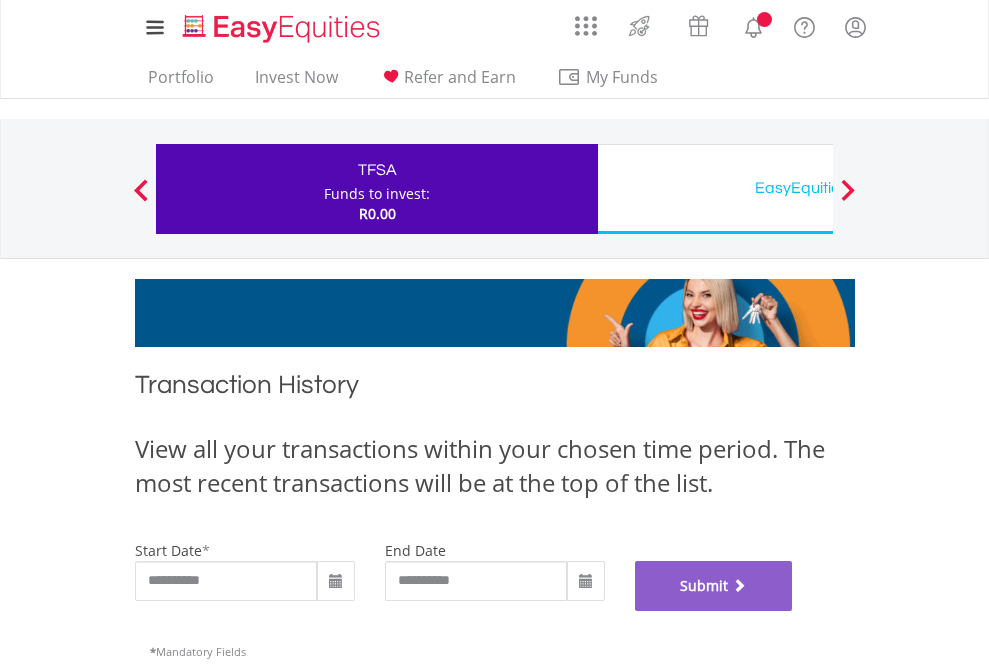 scroll, scrollTop: 811, scrollLeft: 0, axis: vertical 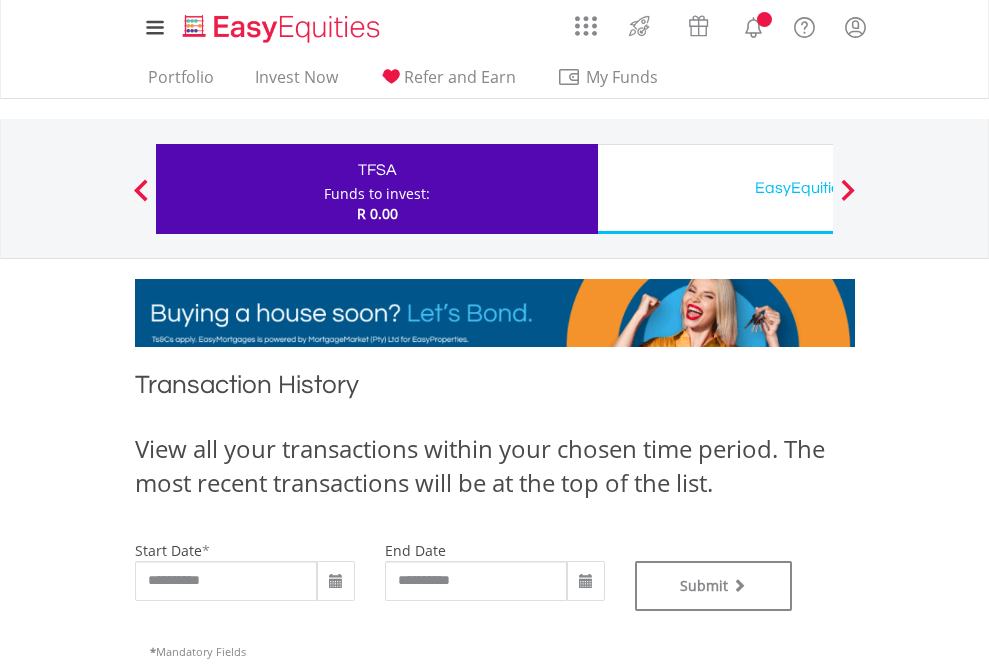click on "EasyEquities USD" at bounding box center [818, 188] 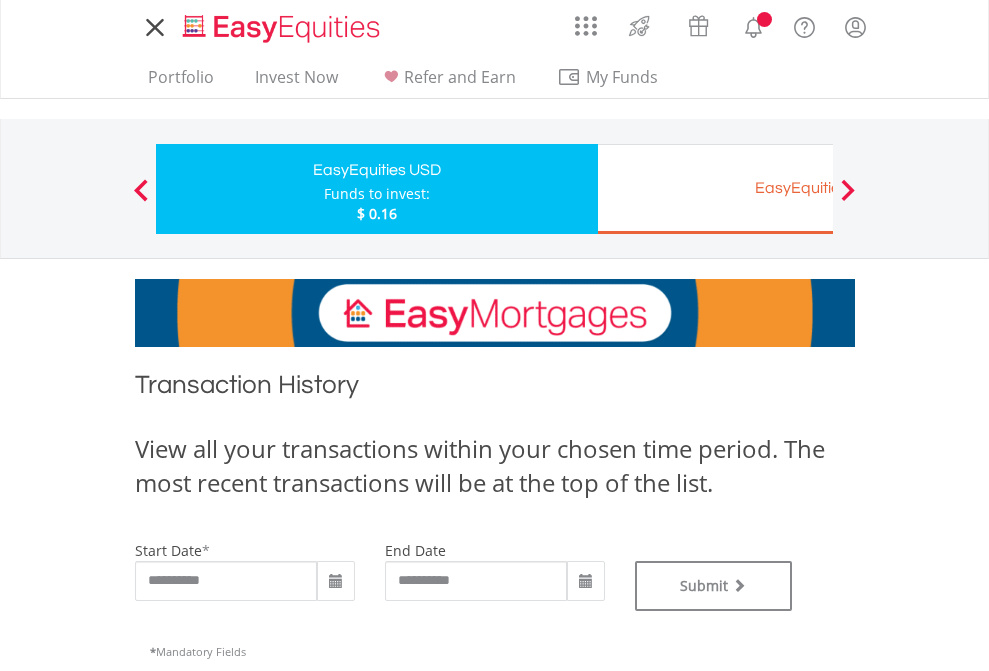 scroll, scrollTop: 0, scrollLeft: 0, axis: both 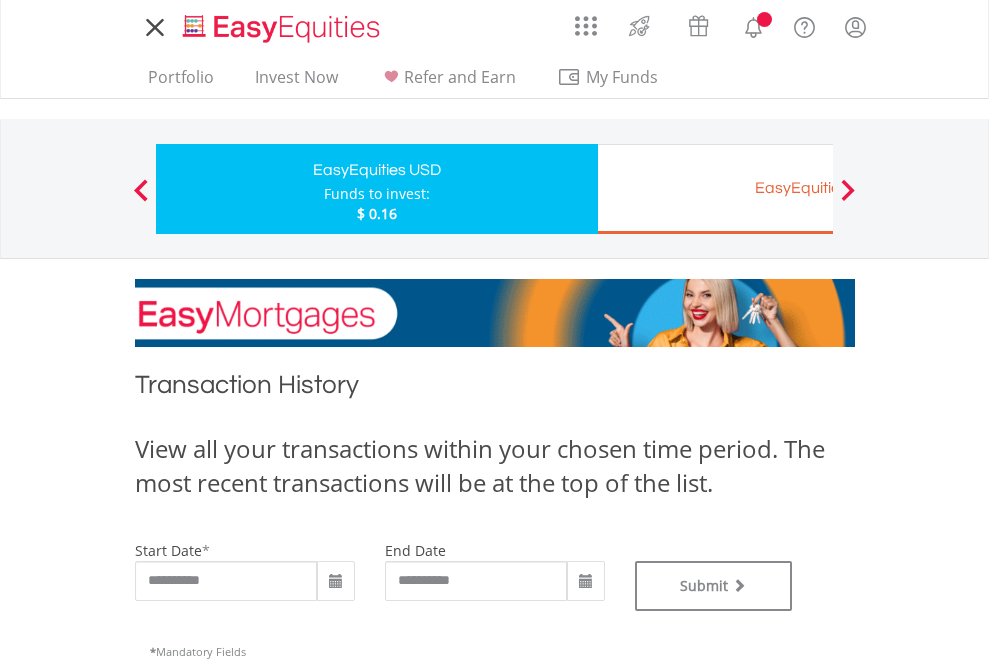 type on "**********" 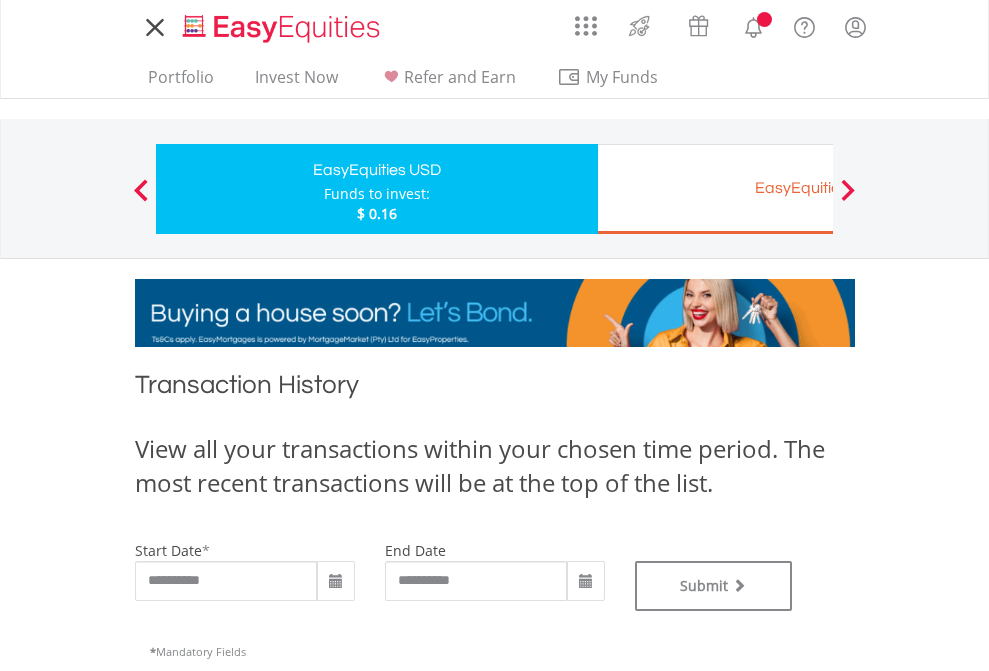 type on "**********" 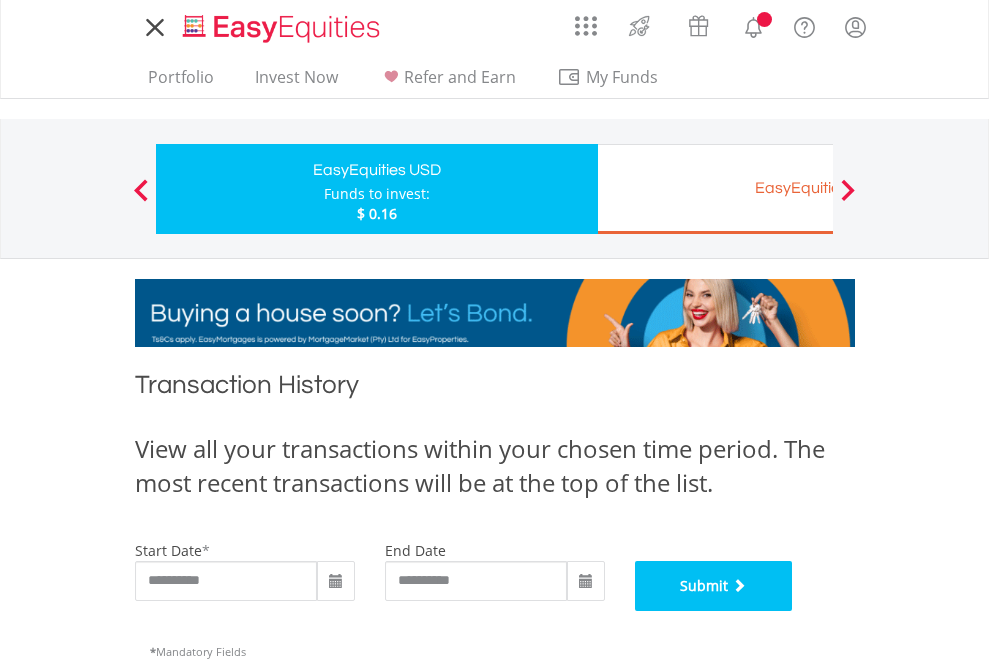 click on "Submit" at bounding box center (714, 586) 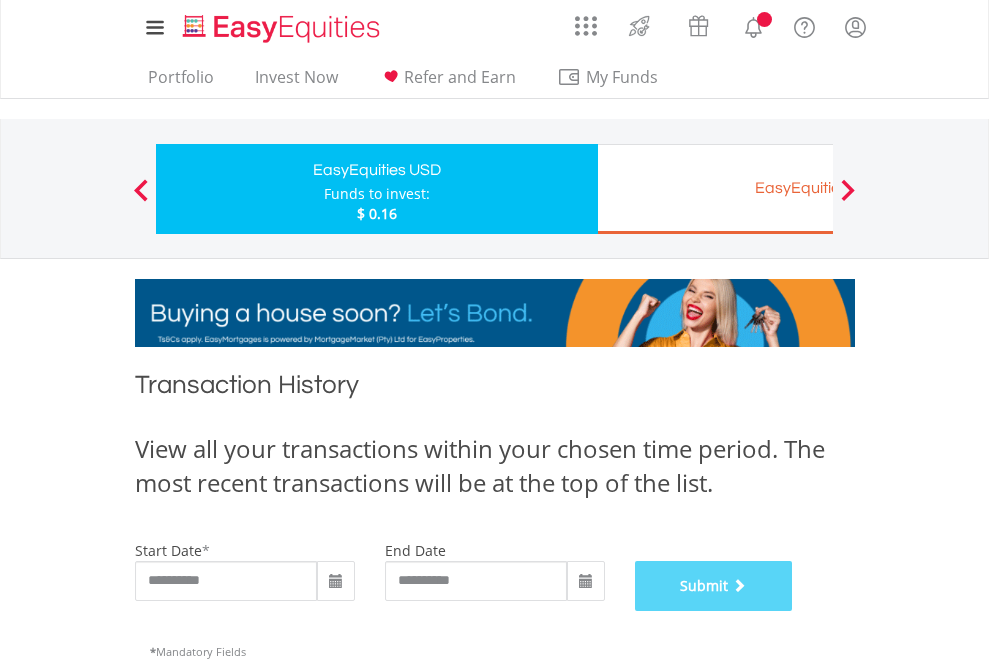 scroll, scrollTop: 811, scrollLeft: 0, axis: vertical 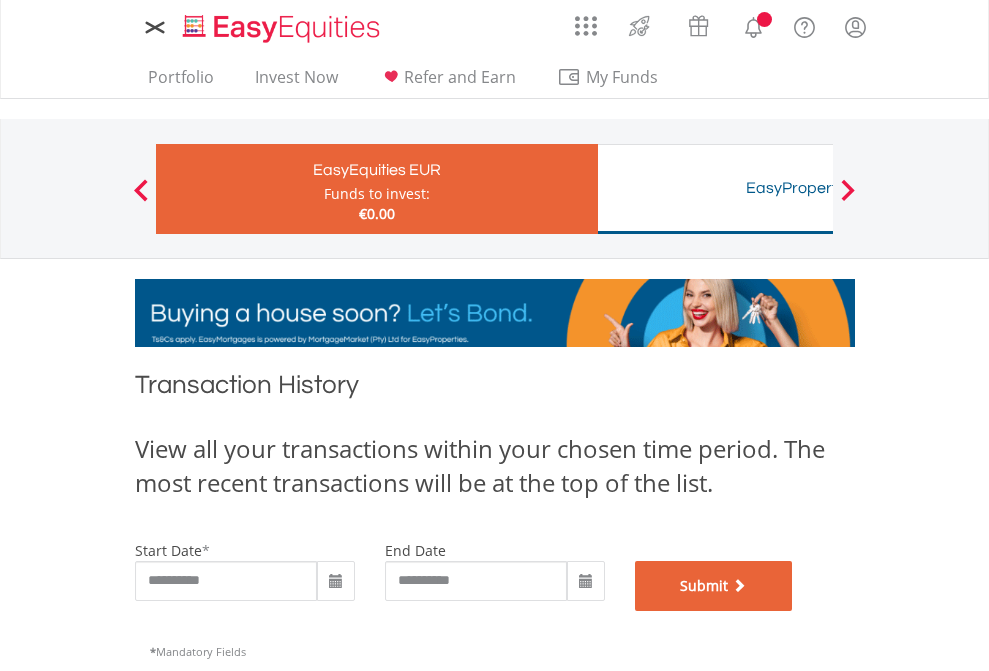 click on "Submit" at bounding box center (714, 586) 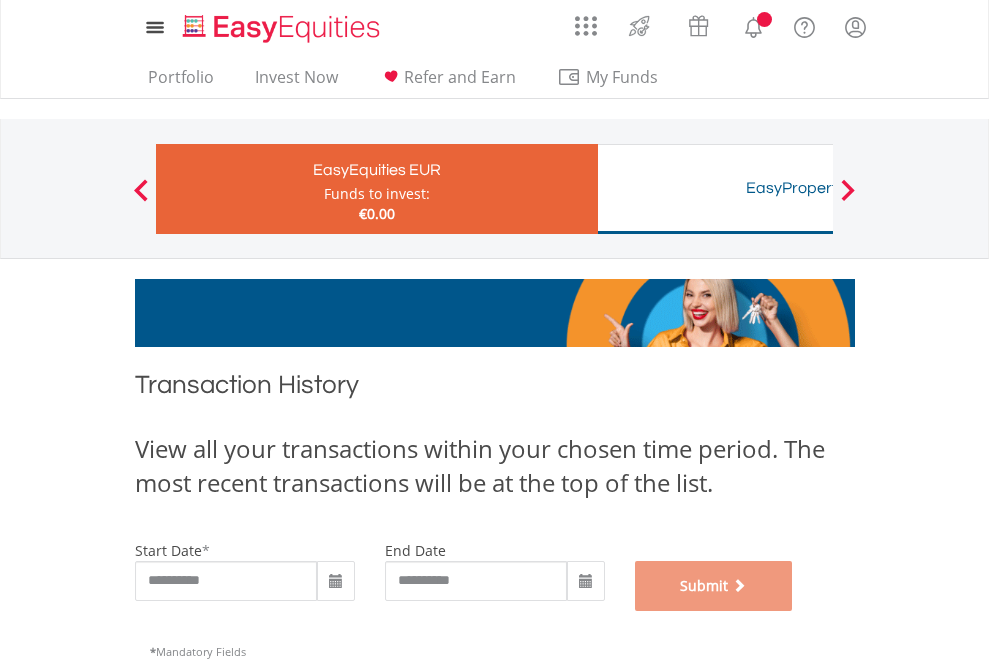 scroll, scrollTop: 811, scrollLeft: 0, axis: vertical 